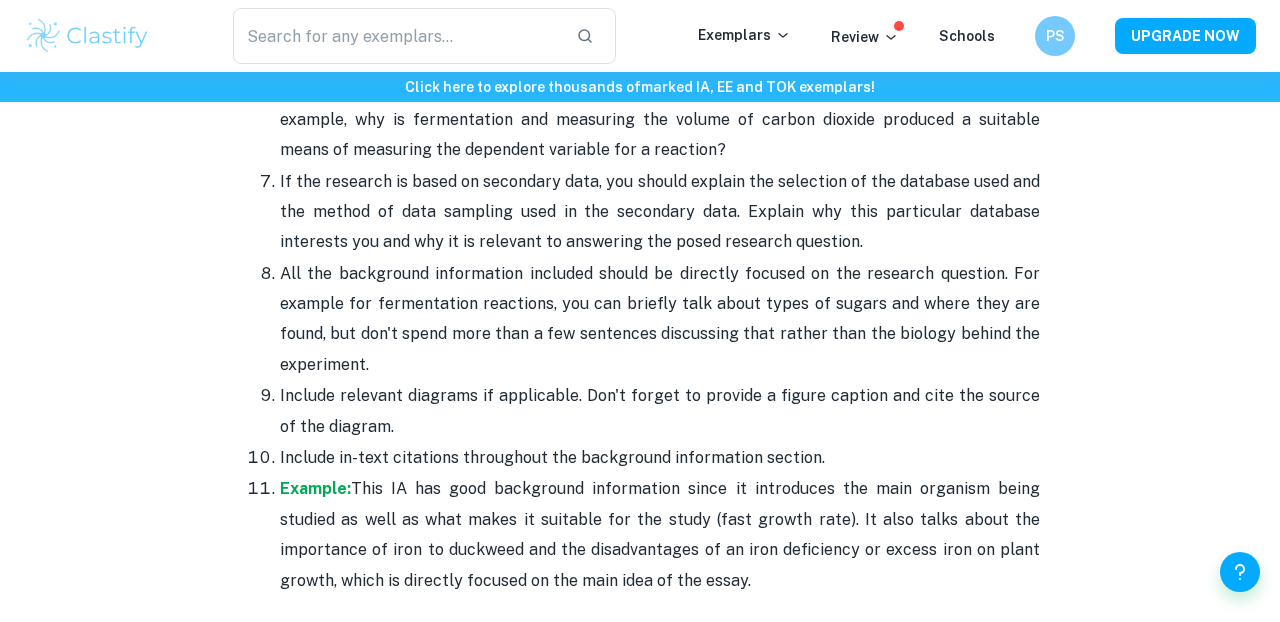 scroll, scrollTop: 2710, scrollLeft: 0, axis: vertical 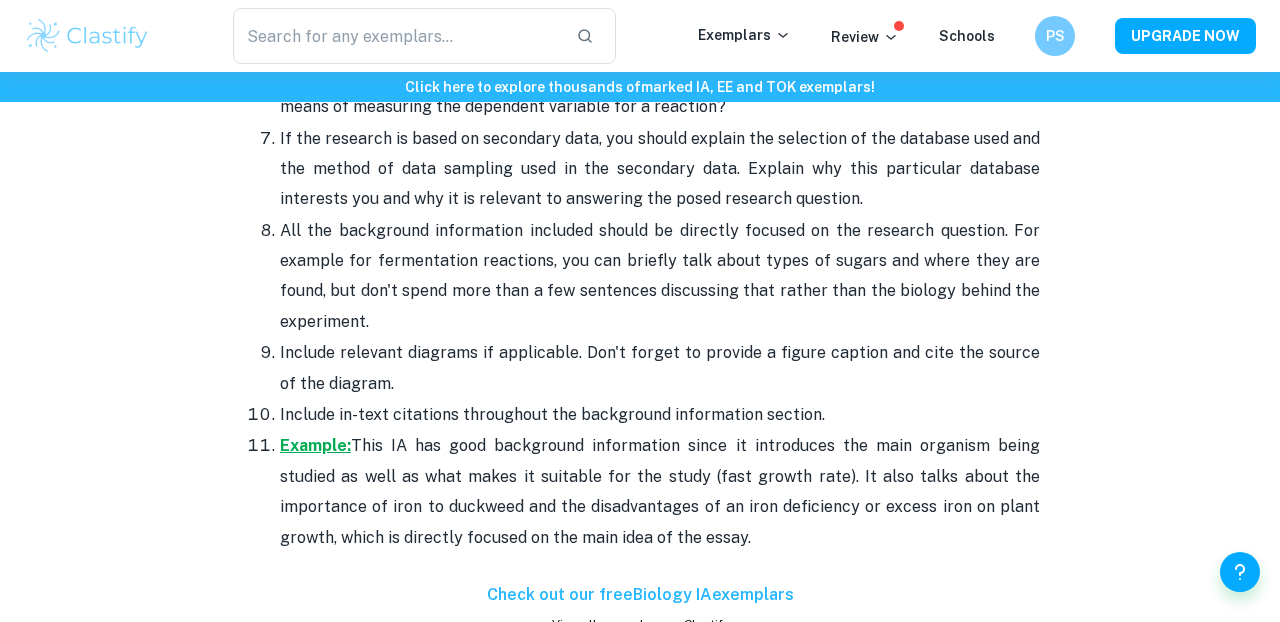 click on "Example:" at bounding box center [315, 445] 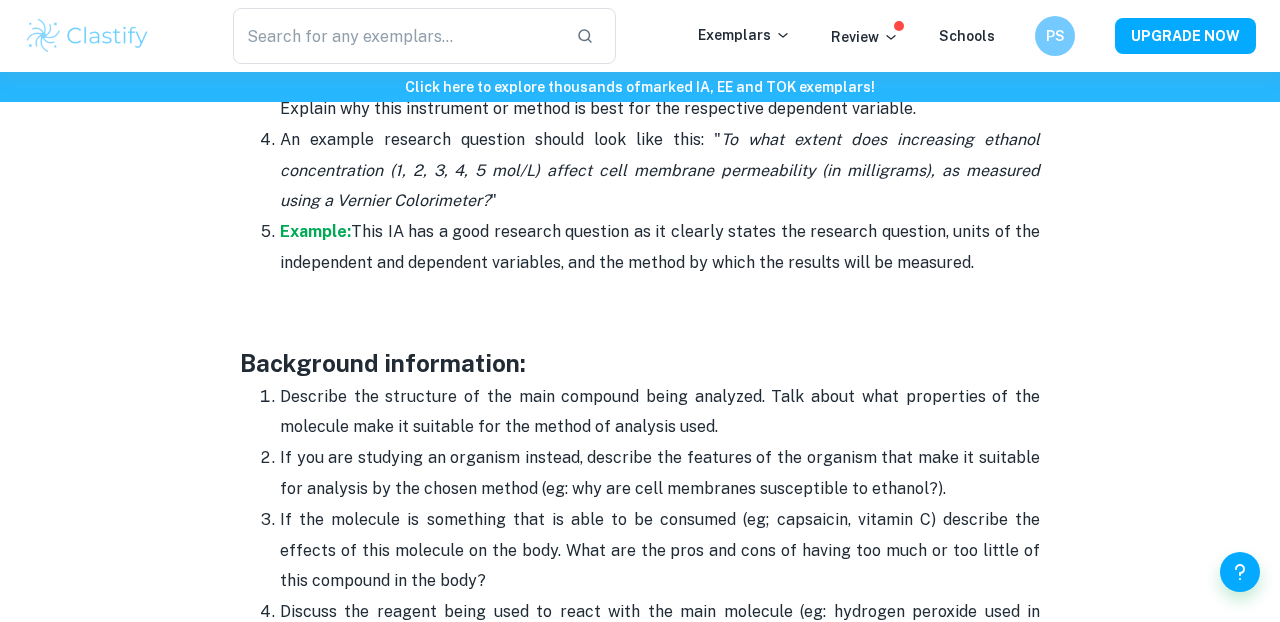 scroll, scrollTop: 1928, scrollLeft: 0, axis: vertical 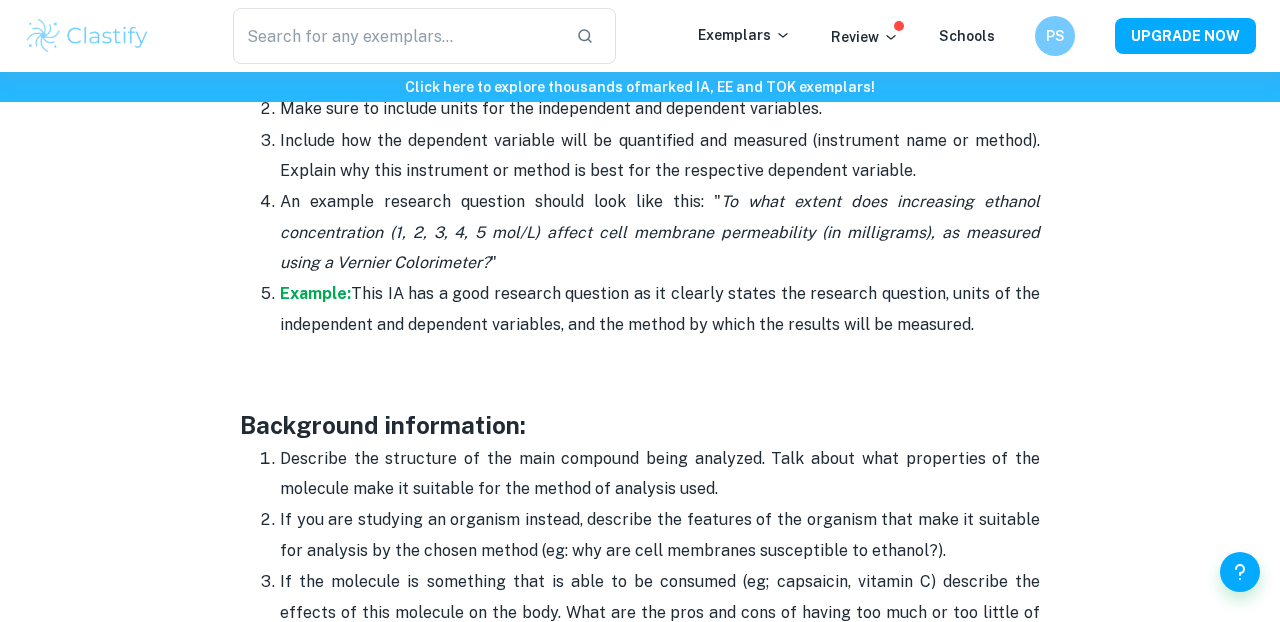 click on "Example:  This IA has a good research question as it clearly states the research question, units of the independent and dependent variables, and the method by which the results will be measured." at bounding box center (660, 309) 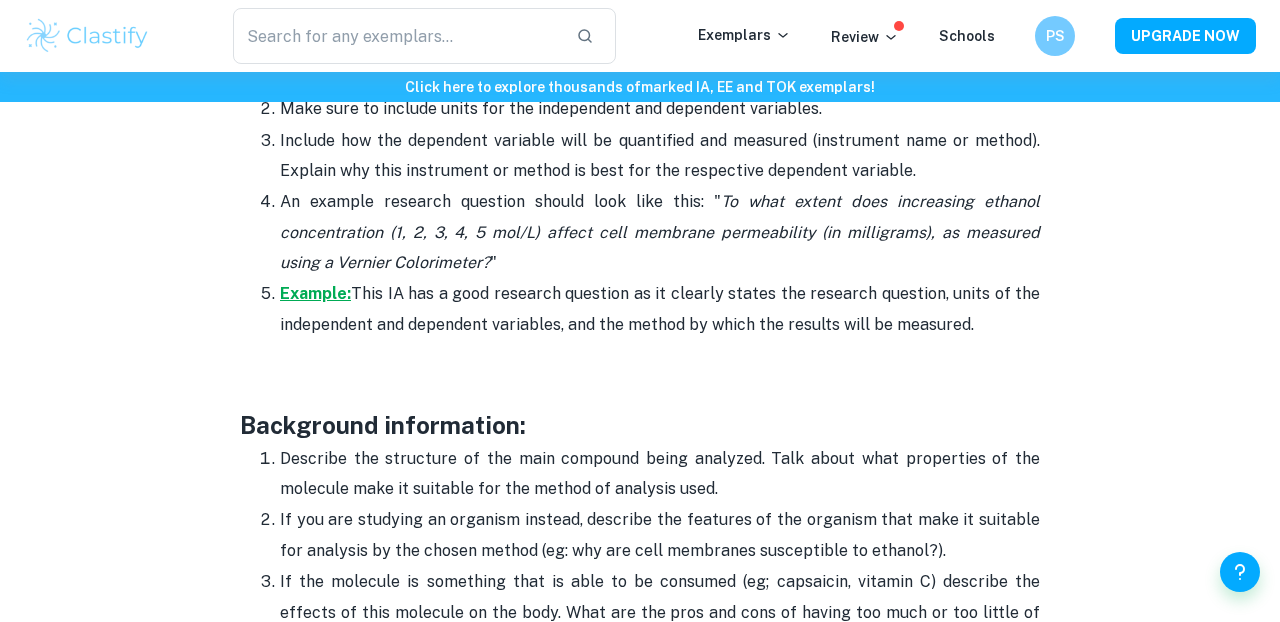 click on "Example:" at bounding box center (315, 293) 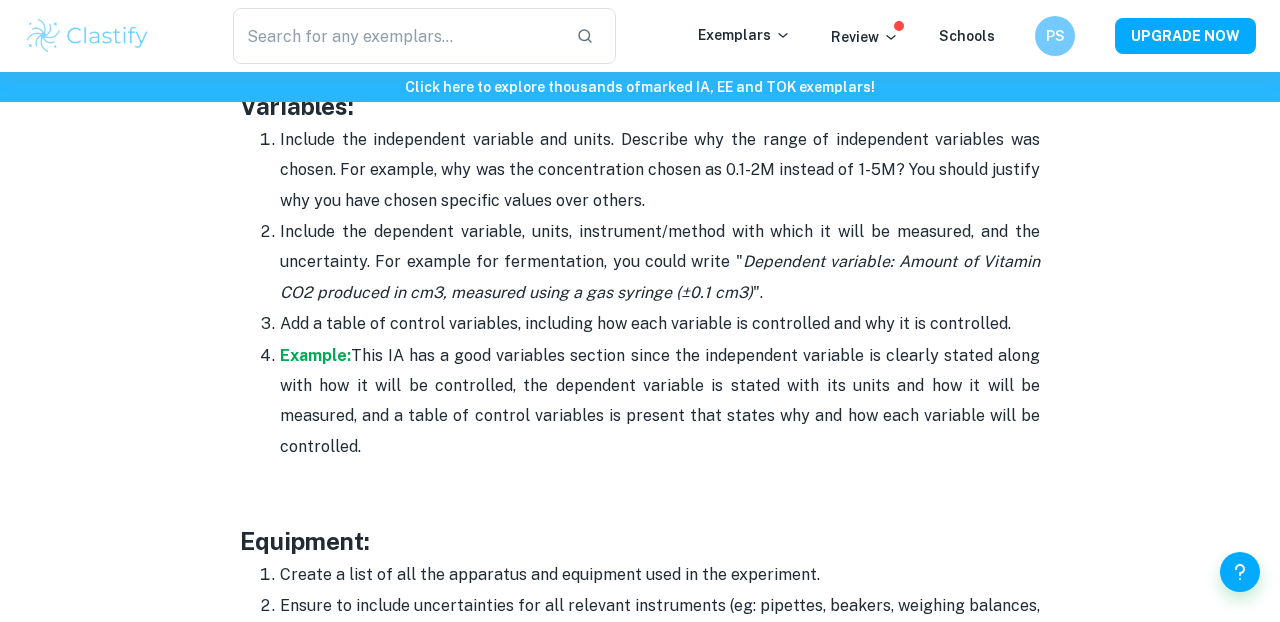 scroll, scrollTop: 3570, scrollLeft: 0, axis: vertical 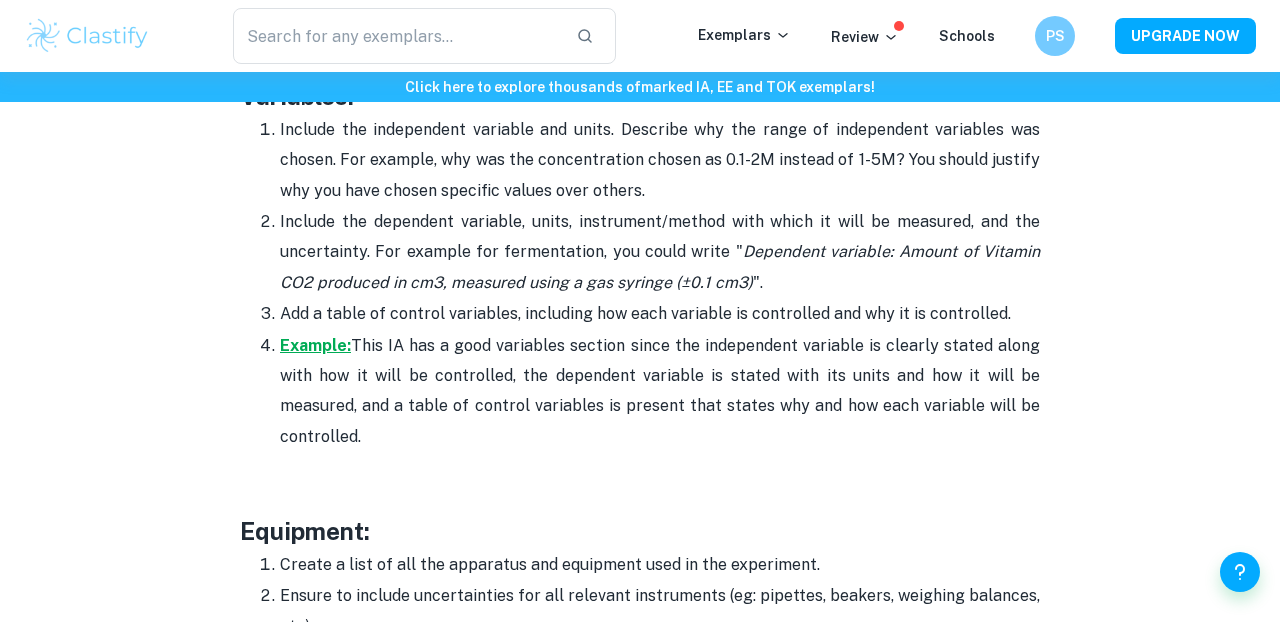 click on "Example:" at bounding box center (315, 345) 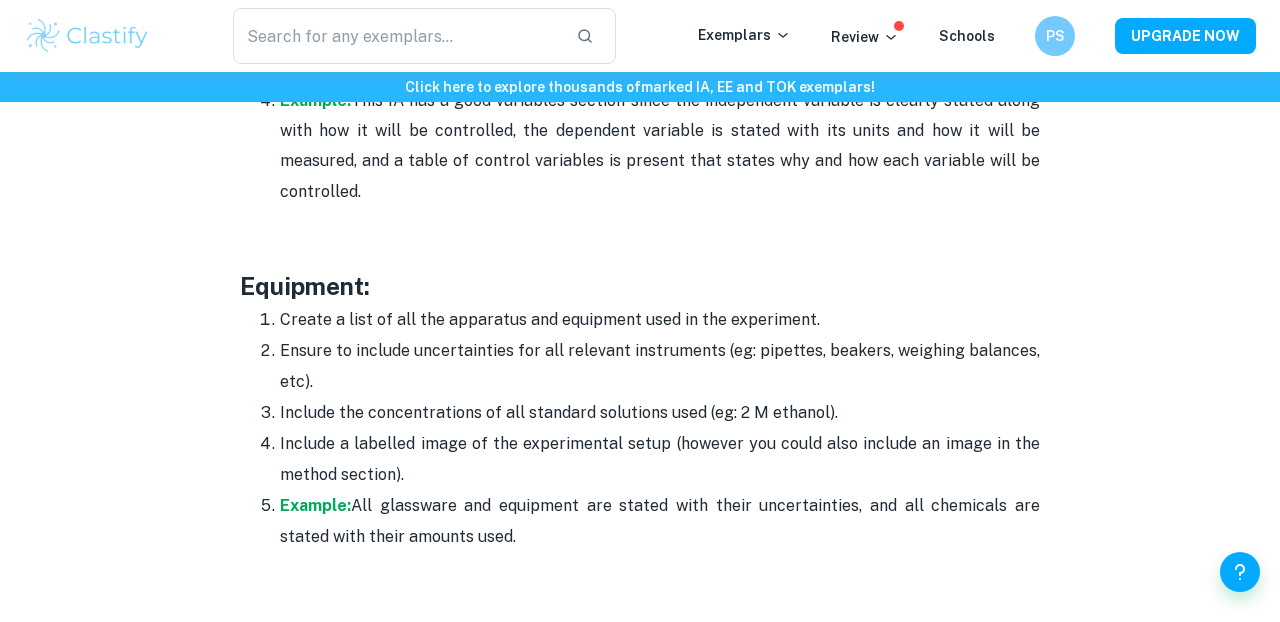 scroll, scrollTop: 4020, scrollLeft: 0, axis: vertical 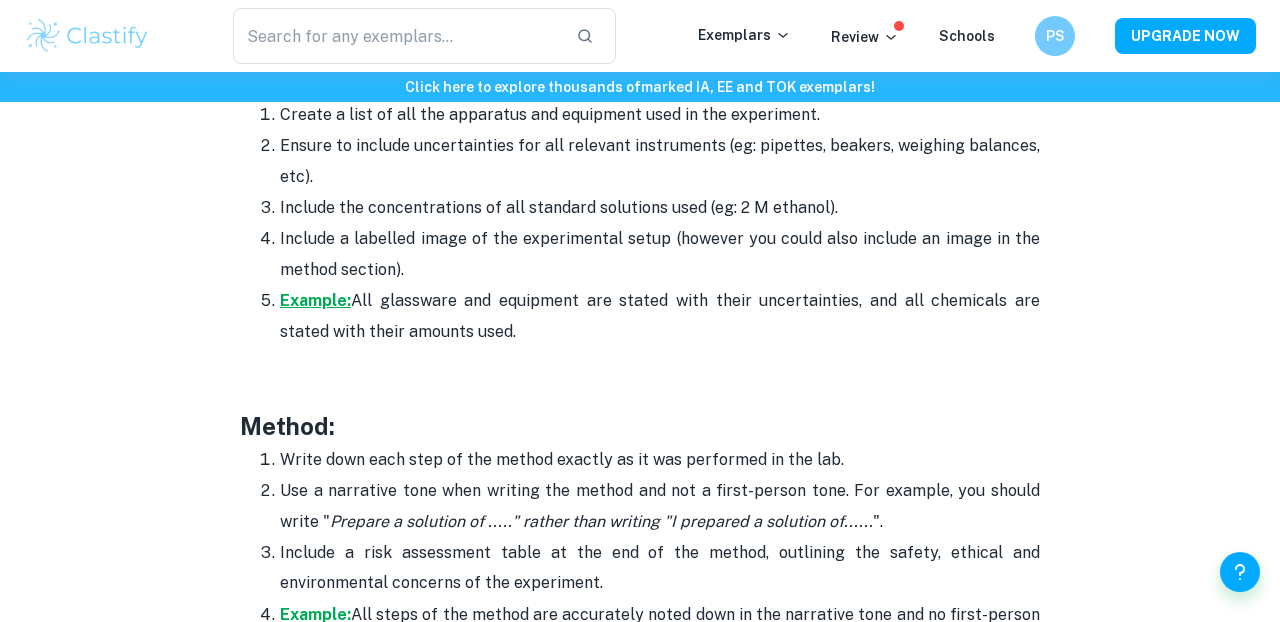 click on "Example:" at bounding box center (315, 300) 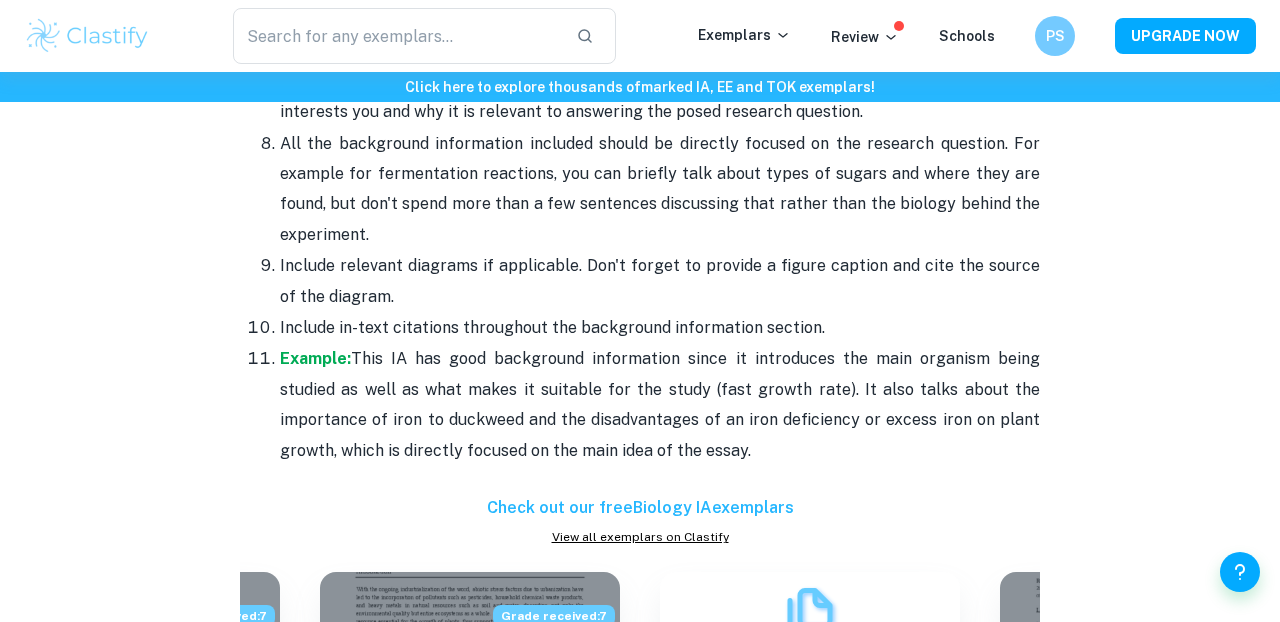 scroll, scrollTop: 2793, scrollLeft: 0, axis: vertical 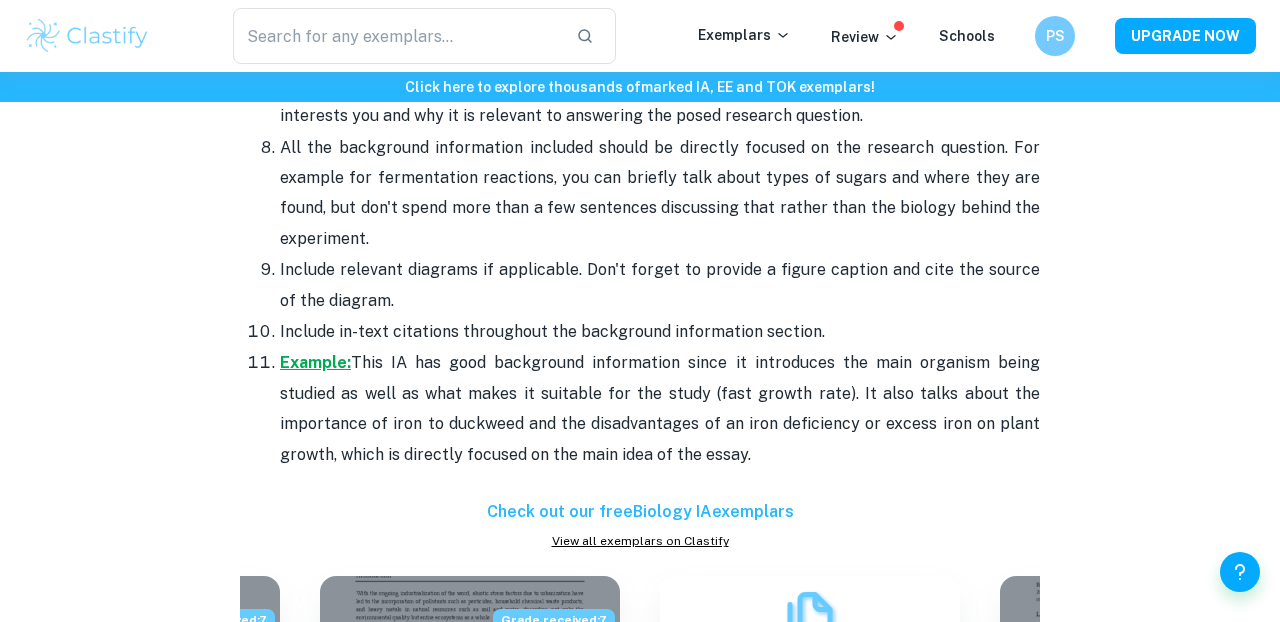 click on "Example:" at bounding box center [315, 362] 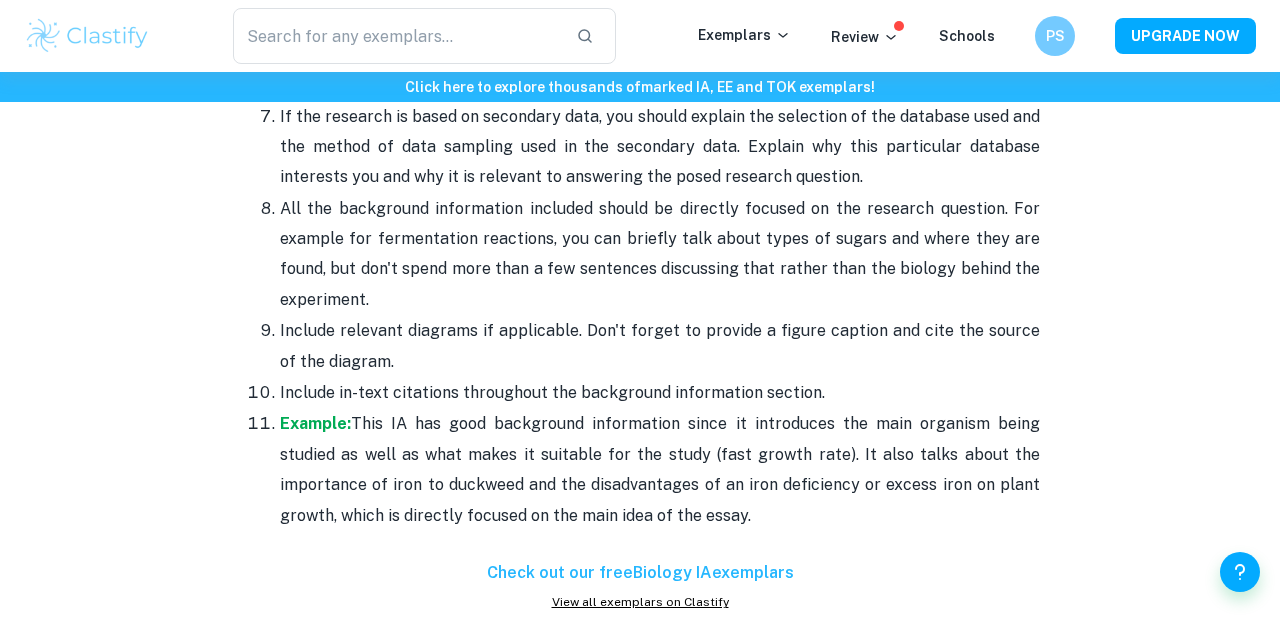 scroll, scrollTop: 2736, scrollLeft: 0, axis: vertical 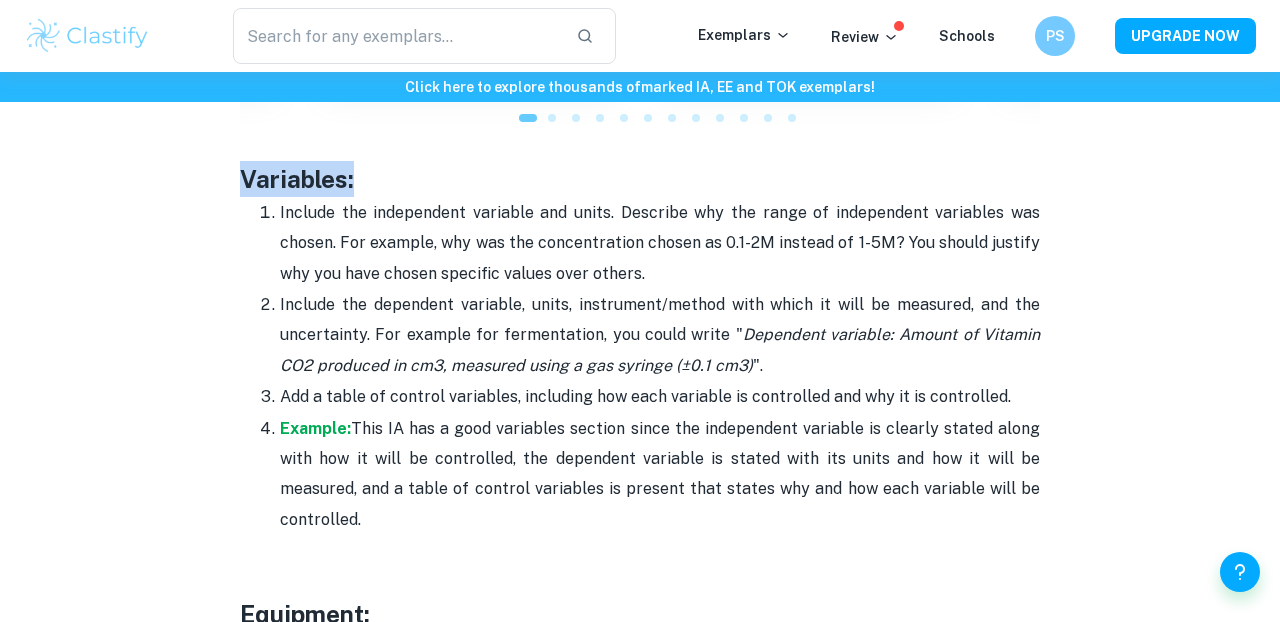 drag, startPoint x: 234, startPoint y: 174, endPoint x: 409, endPoint y: 177, distance: 175.02571 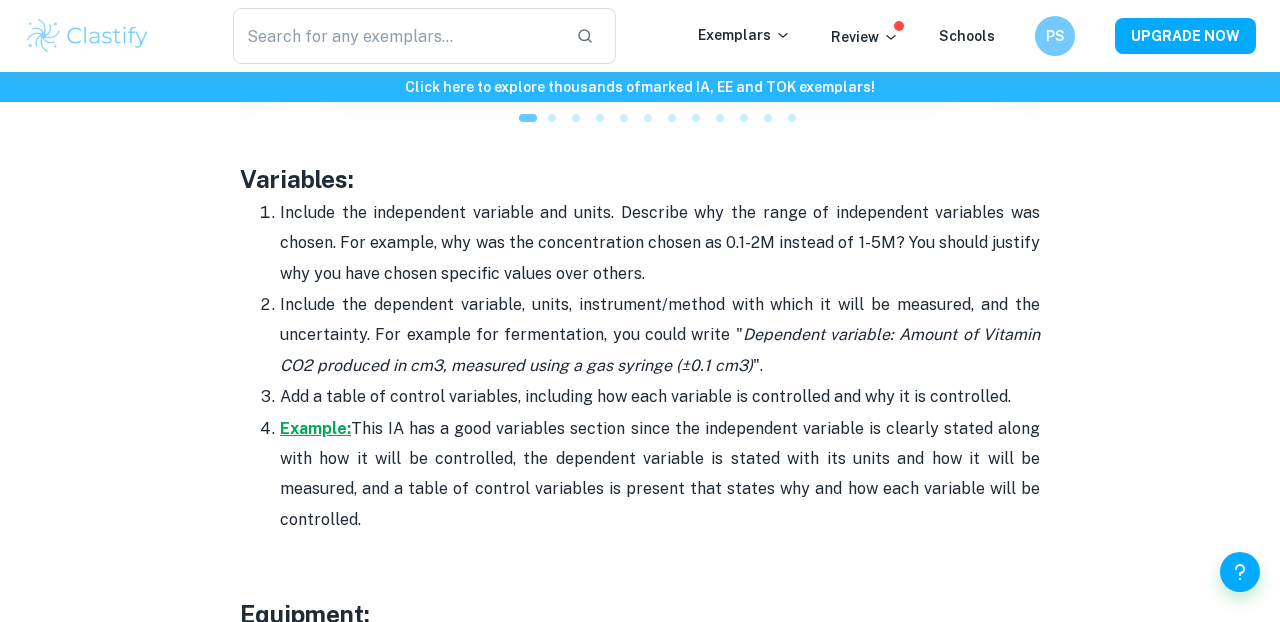 click on "Example:" at bounding box center [315, 428] 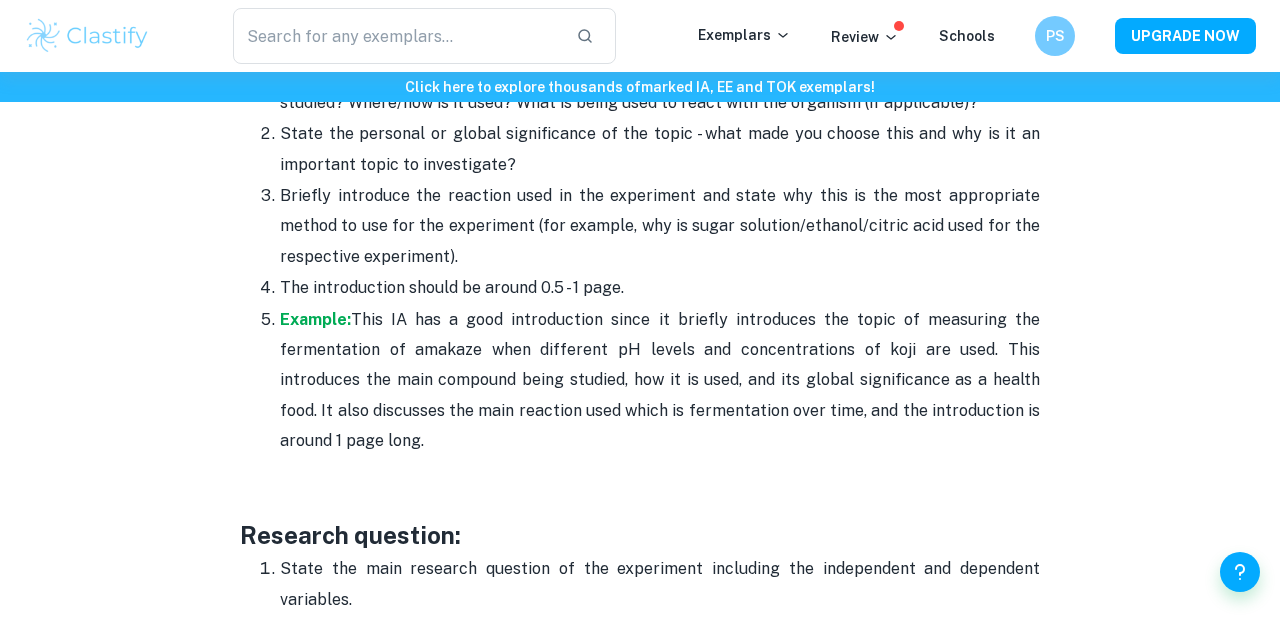 scroll, scrollTop: 1407, scrollLeft: 0, axis: vertical 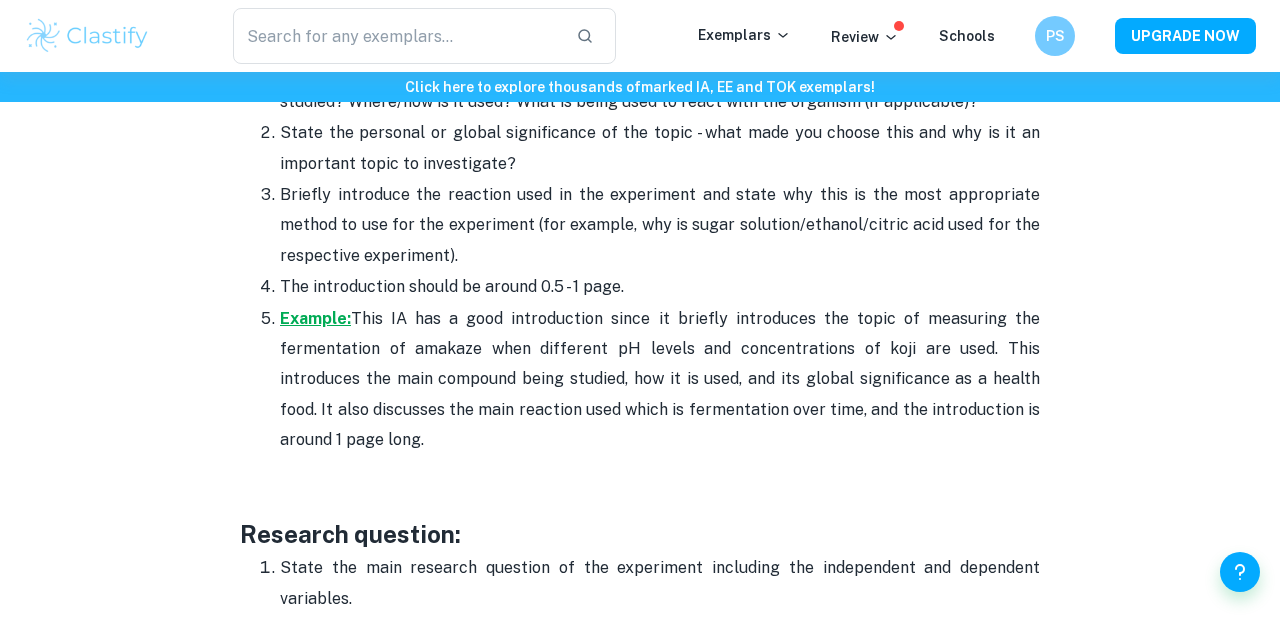 click on "Example:" at bounding box center (315, 318) 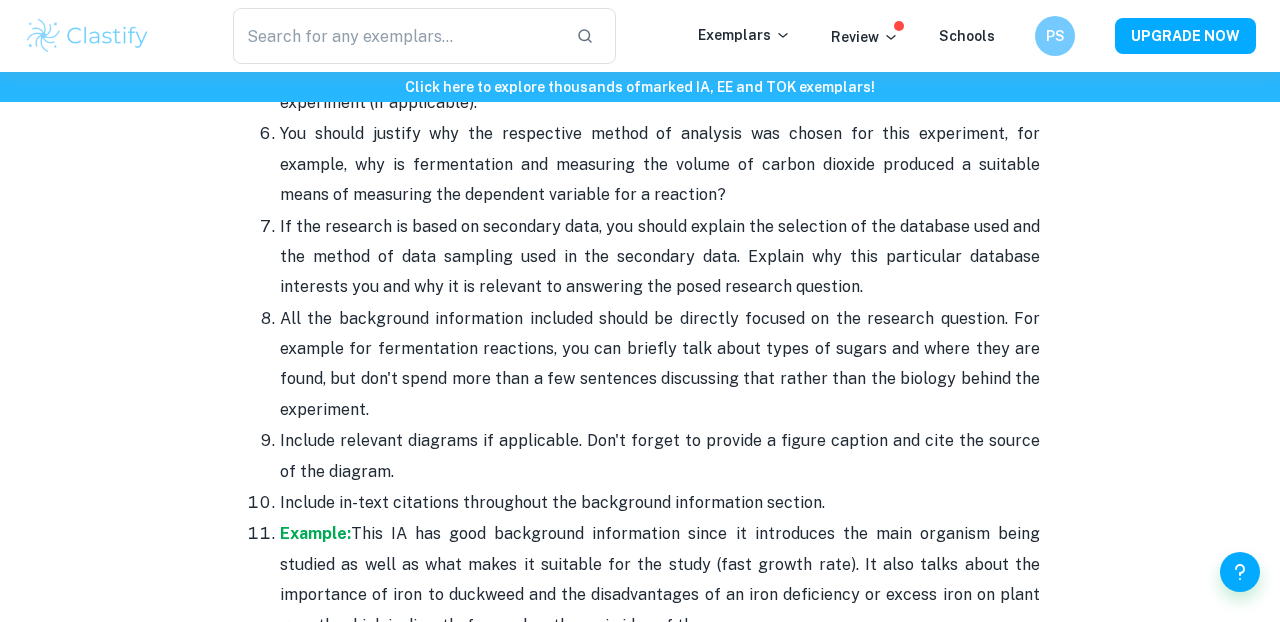 scroll, scrollTop: 2642, scrollLeft: 0, axis: vertical 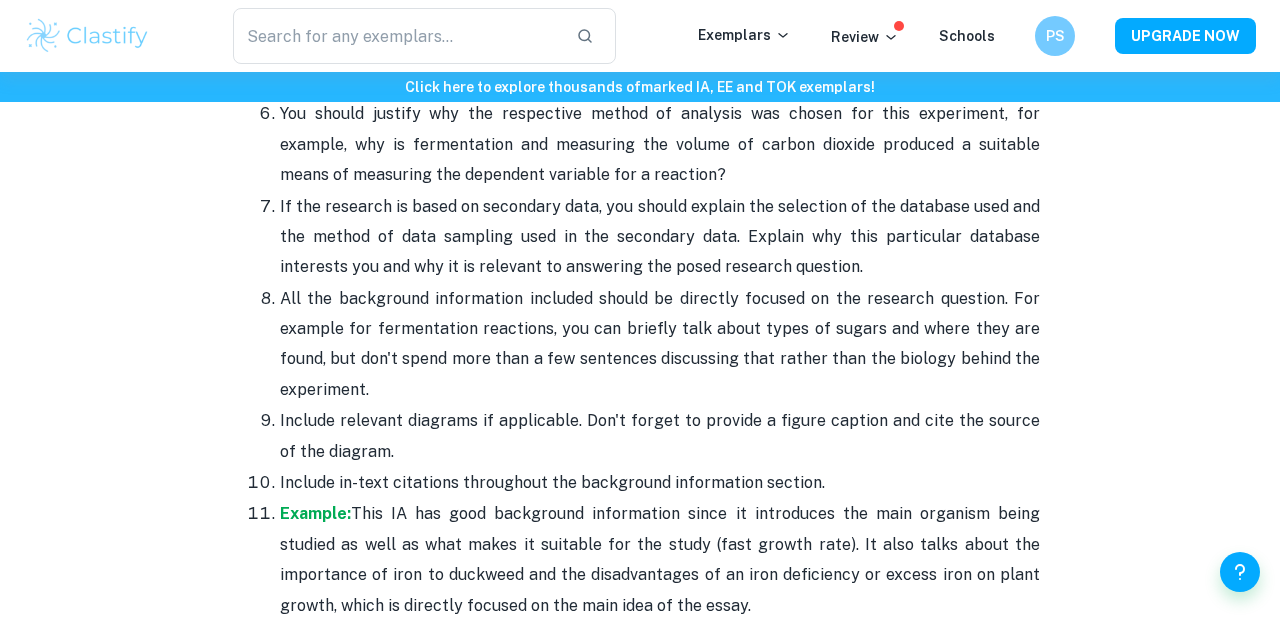 click on "Example:  This IA has good background information since it introduces the main organism being studied as well as what makes it suitable for the study (fast growth rate). It also talks about the importance of iron to duckweed and the disadvantages of an iron deficiency or excess iron on plant growth, which is directly focused on the main idea of the essay." at bounding box center (660, 560) 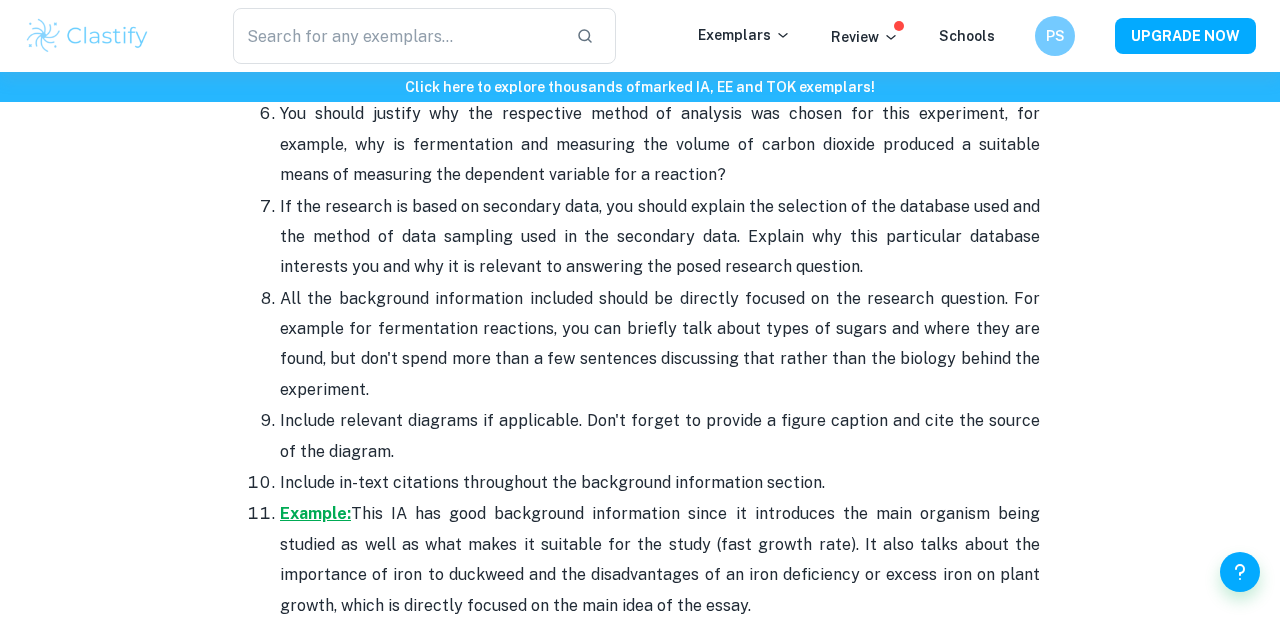 click on "Example:" at bounding box center [315, 513] 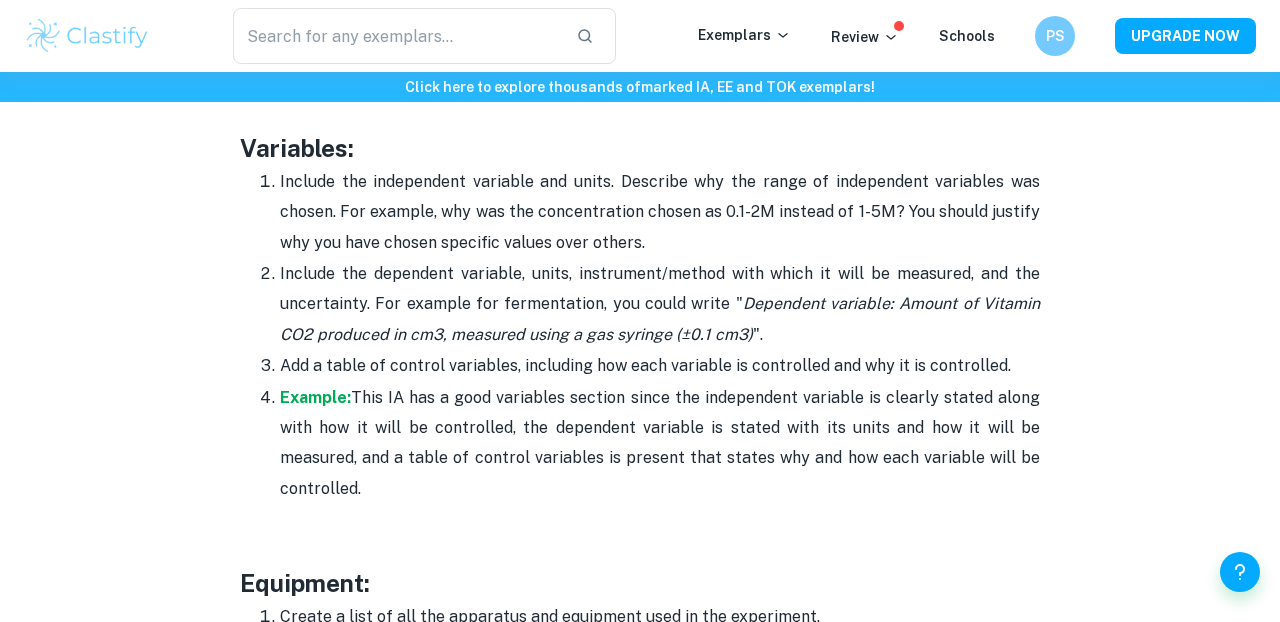 scroll, scrollTop: 3498, scrollLeft: 0, axis: vertical 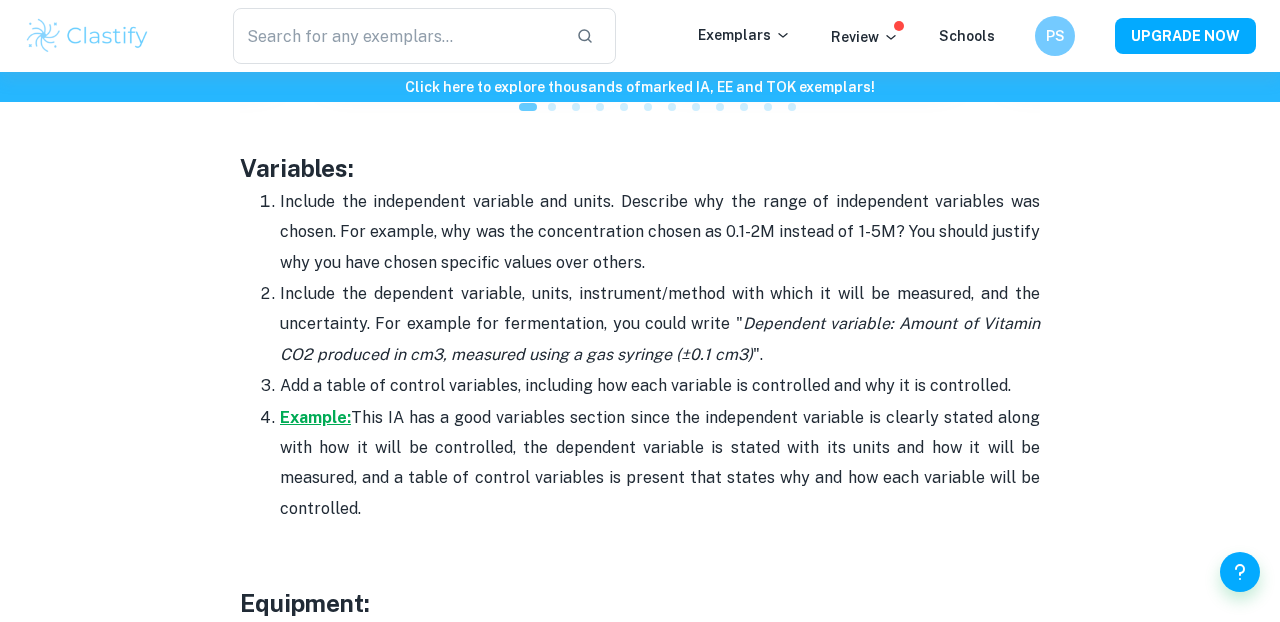 click on "Example:" at bounding box center (315, 417) 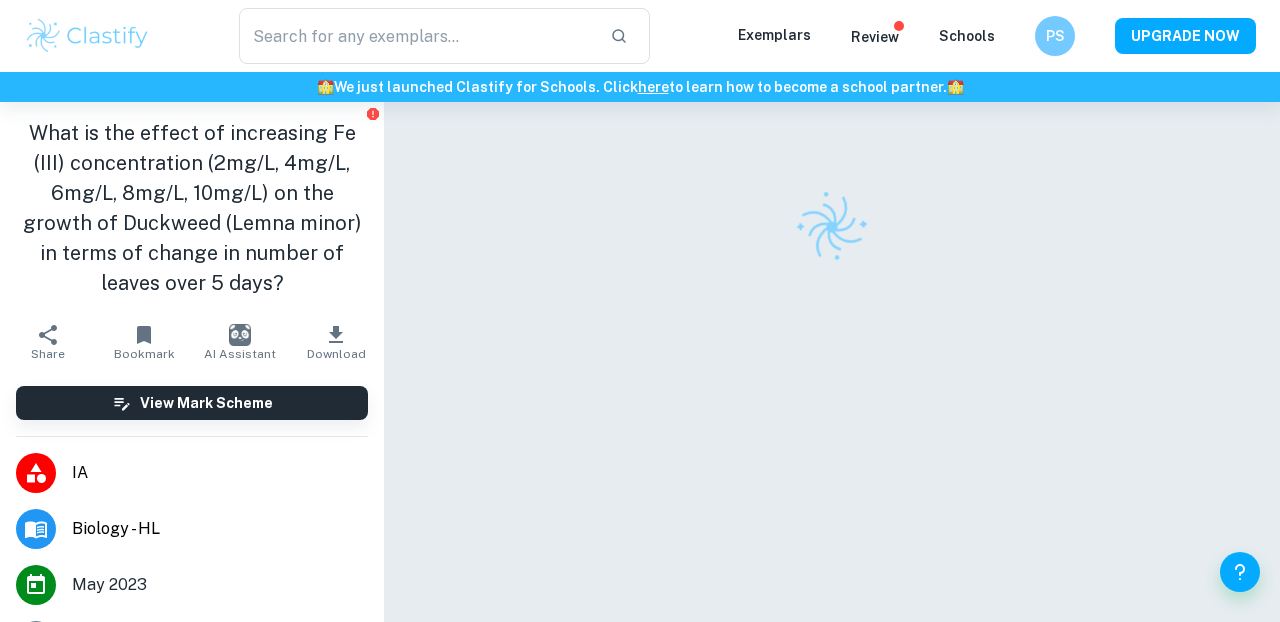 scroll, scrollTop: 0, scrollLeft: 0, axis: both 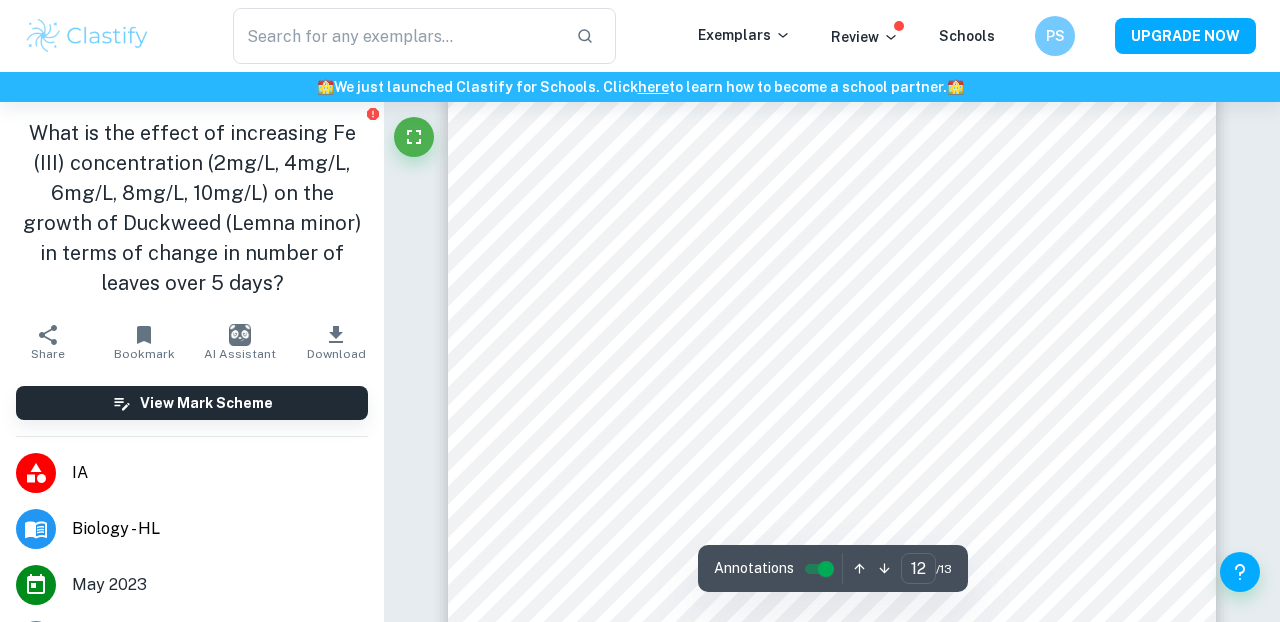 type on "13" 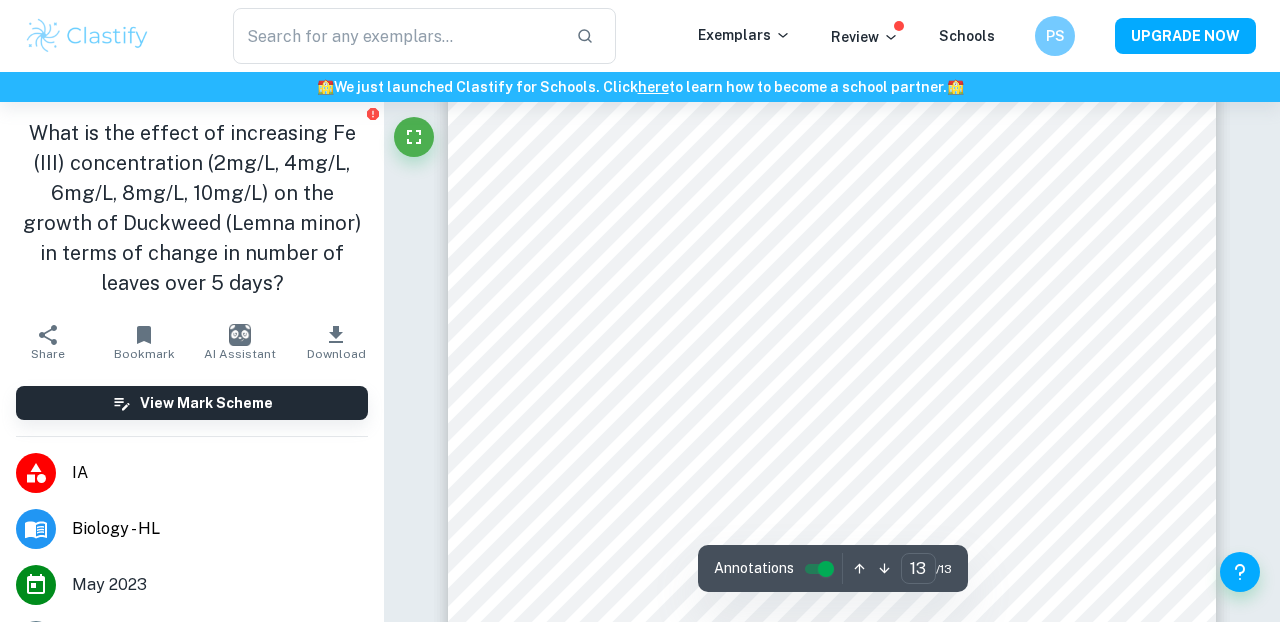 scroll, scrollTop: 14133, scrollLeft: 0, axis: vertical 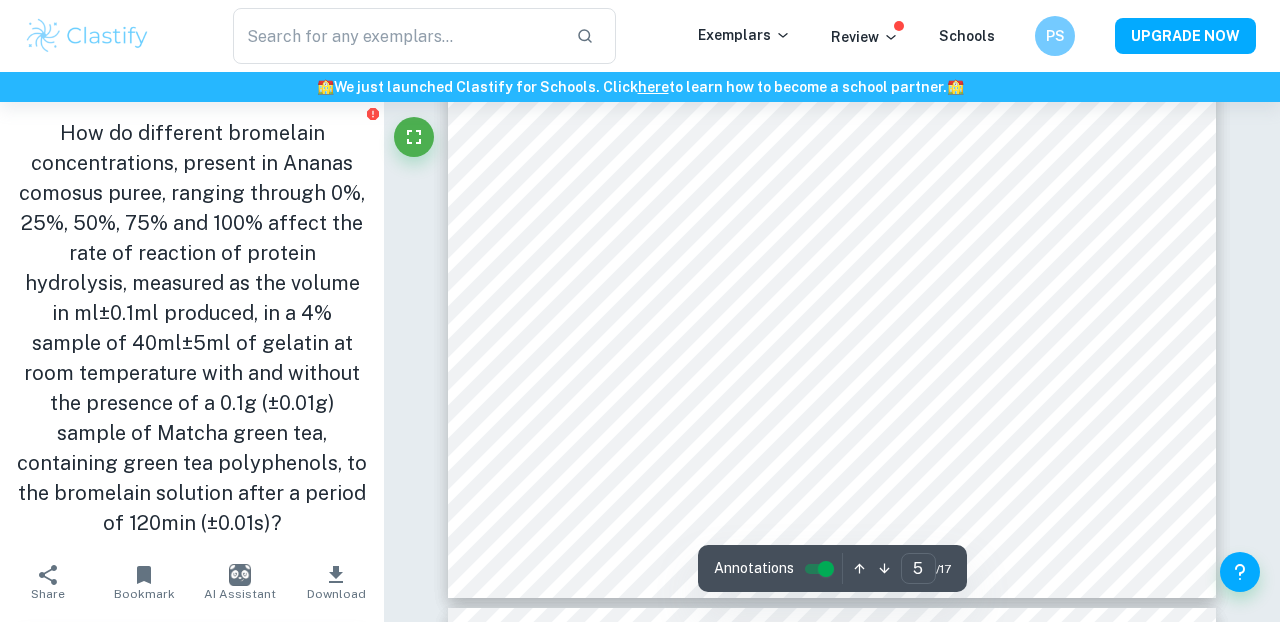 type on "6" 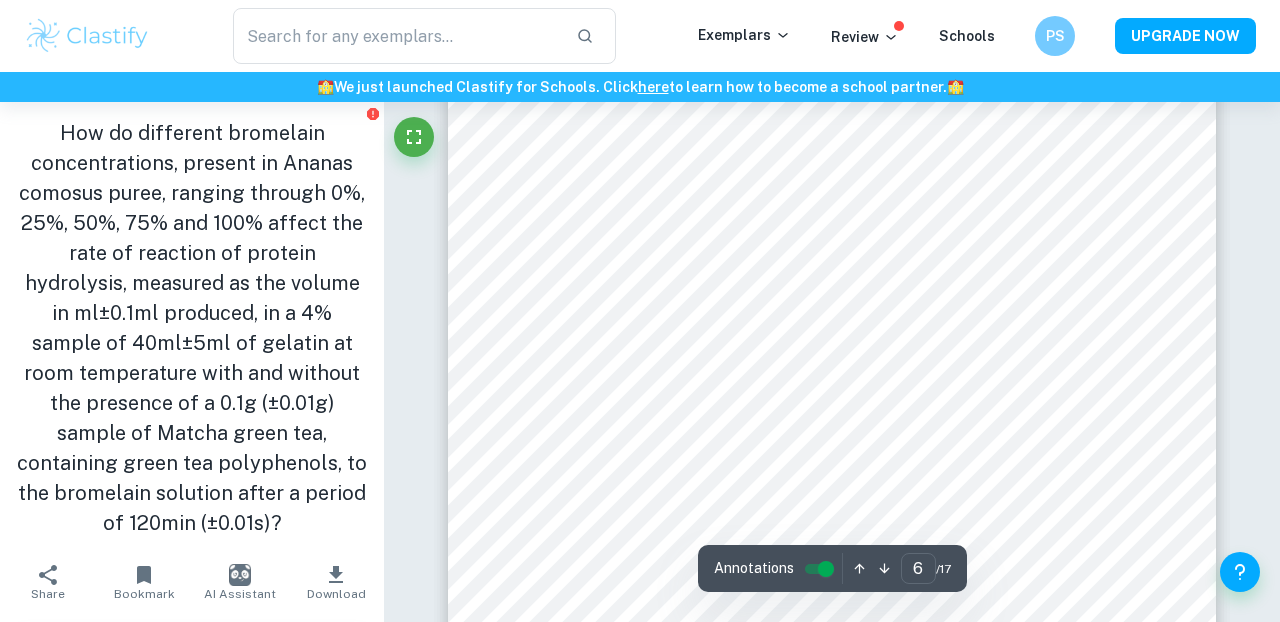 scroll, scrollTop: 5889, scrollLeft: 0, axis: vertical 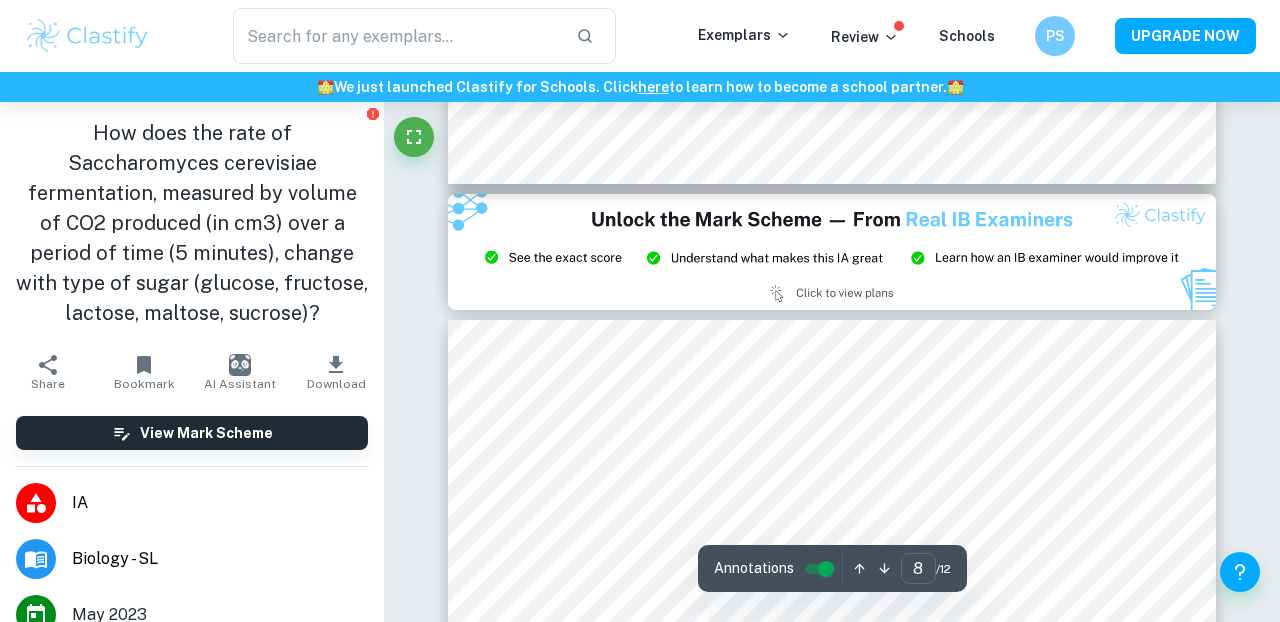 type on "9" 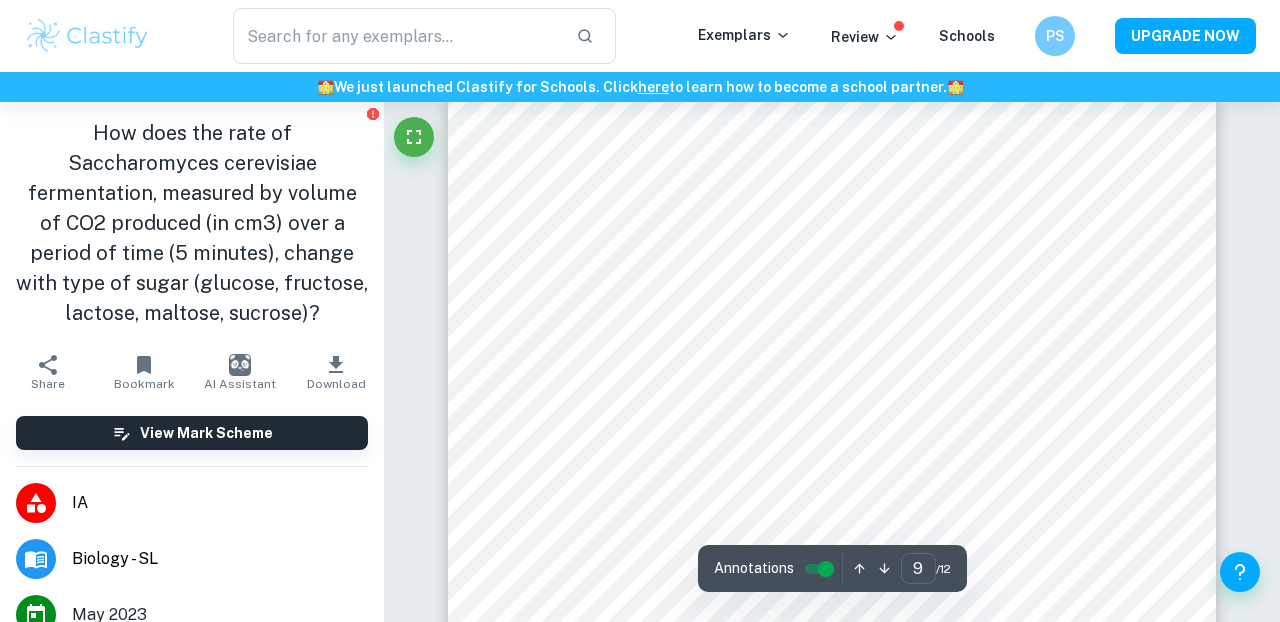 scroll, scrollTop: 9320, scrollLeft: 0, axis: vertical 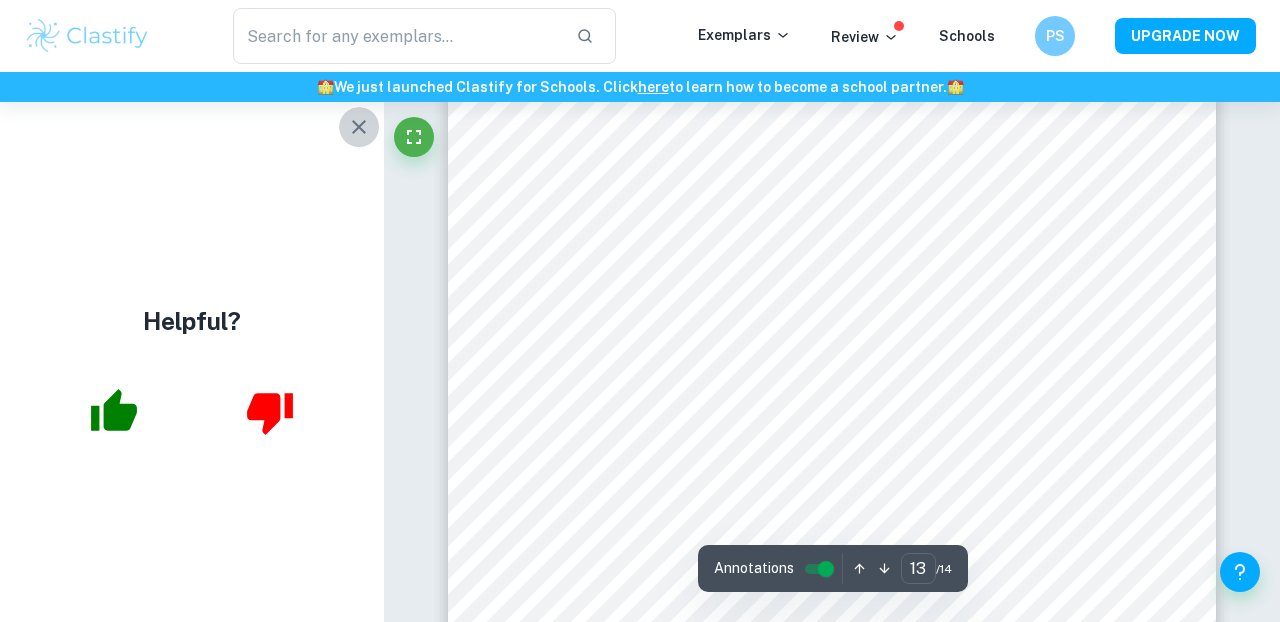 click 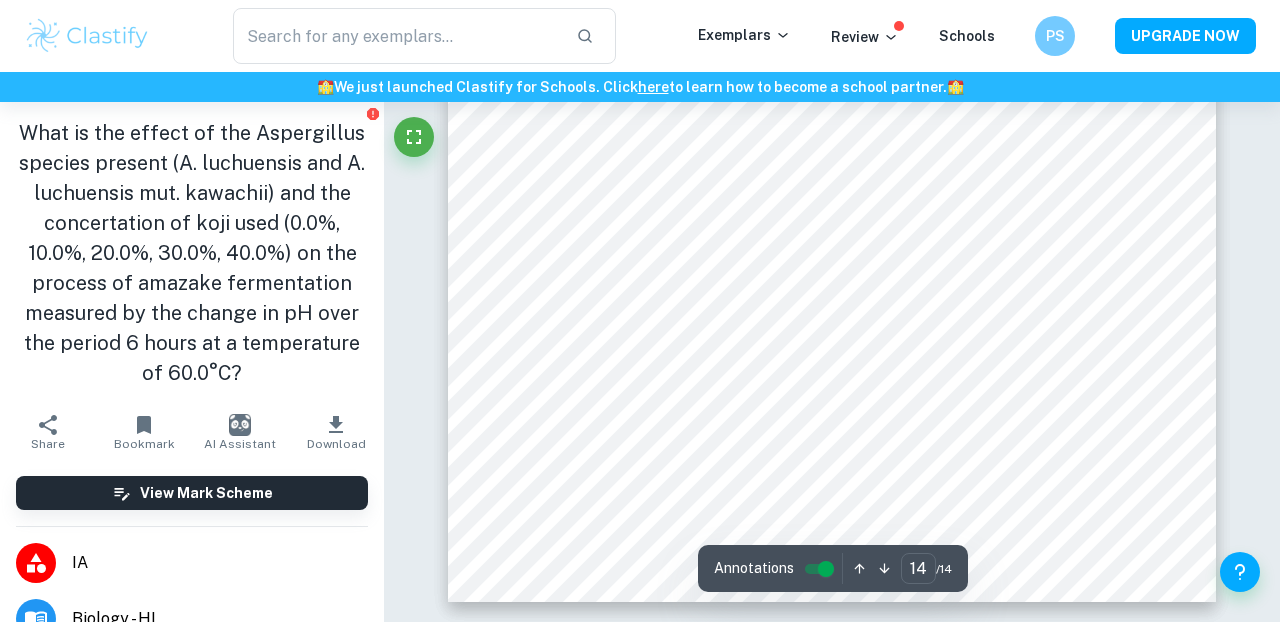 scroll, scrollTop: 14043, scrollLeft: 0, axis: vertical 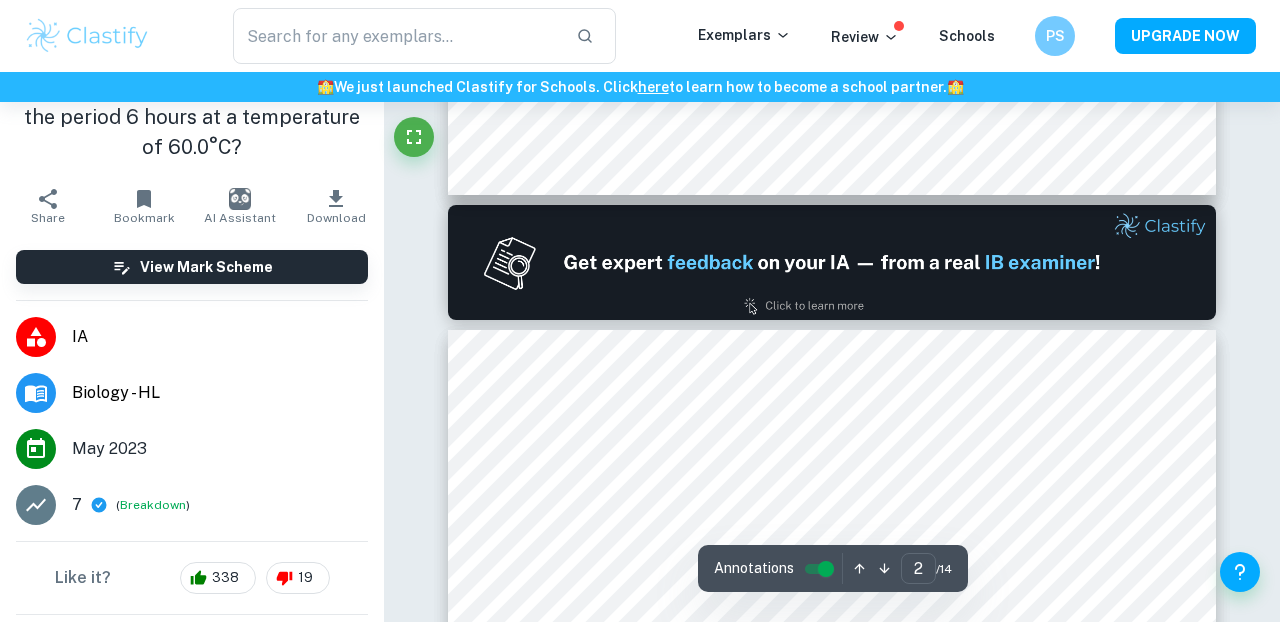 type on "1" 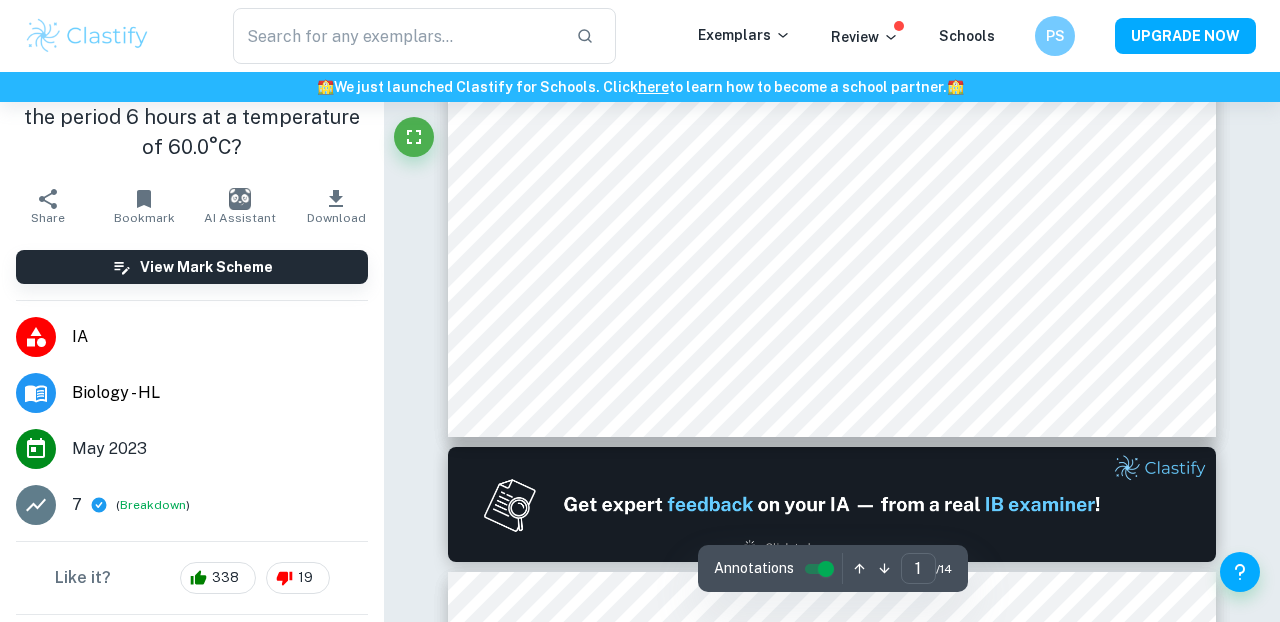 scroll, scrollTop: 0, scrollLeft: 0, axis: both 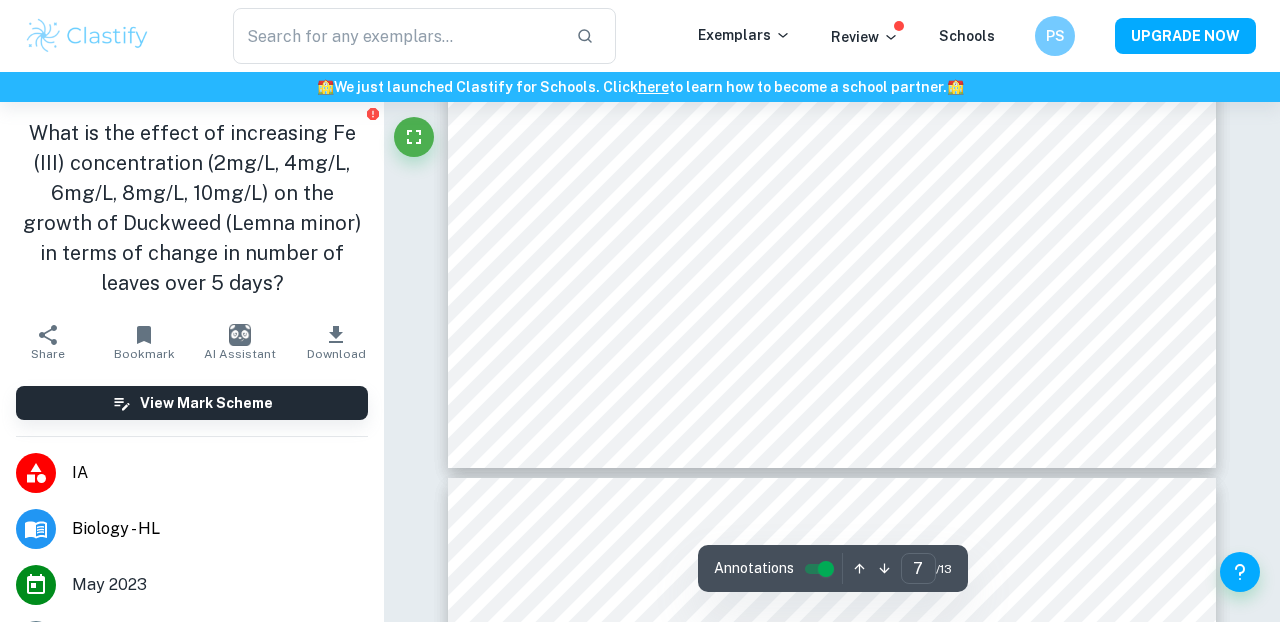 type on "8" 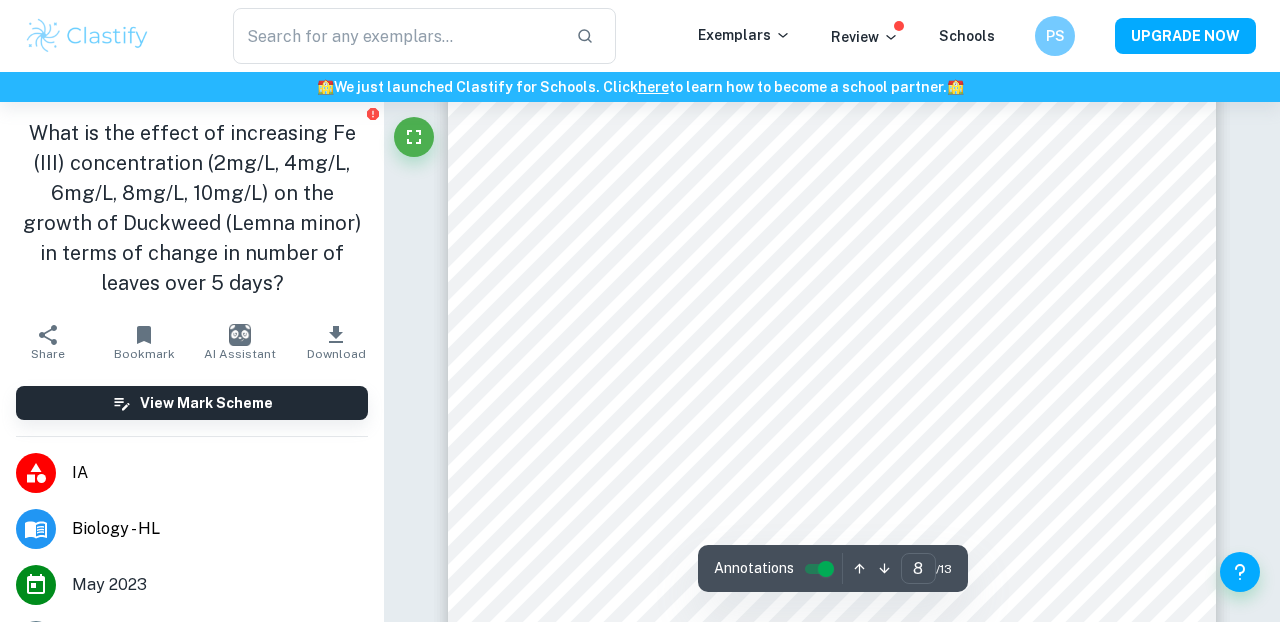 scroll, scrollTop: 8324, scrollLeft: 0, axis: vertical 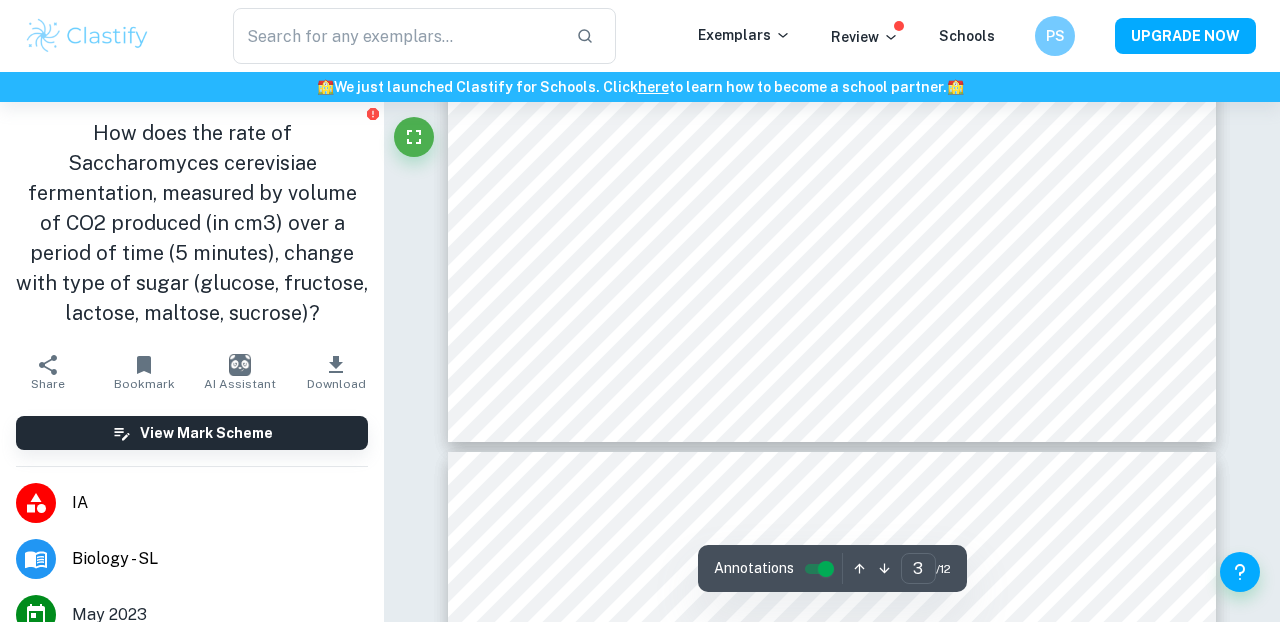type on "4" 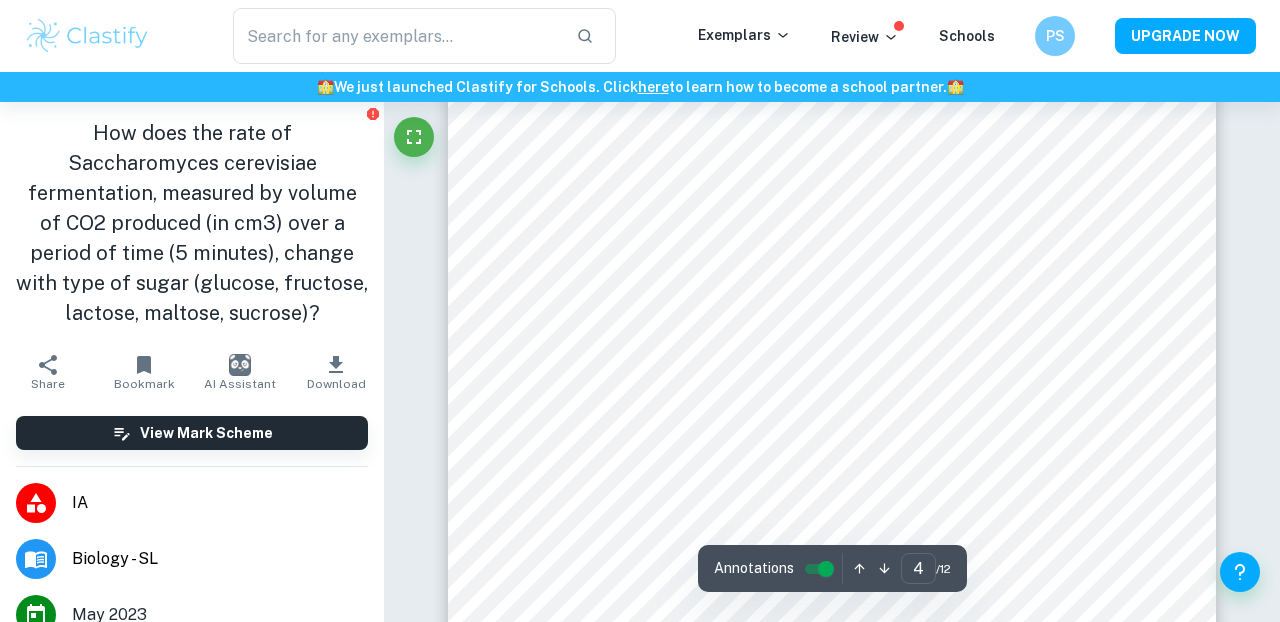 scroll, scrollTop: 3723, scrollLeft: 0, axis: vertical 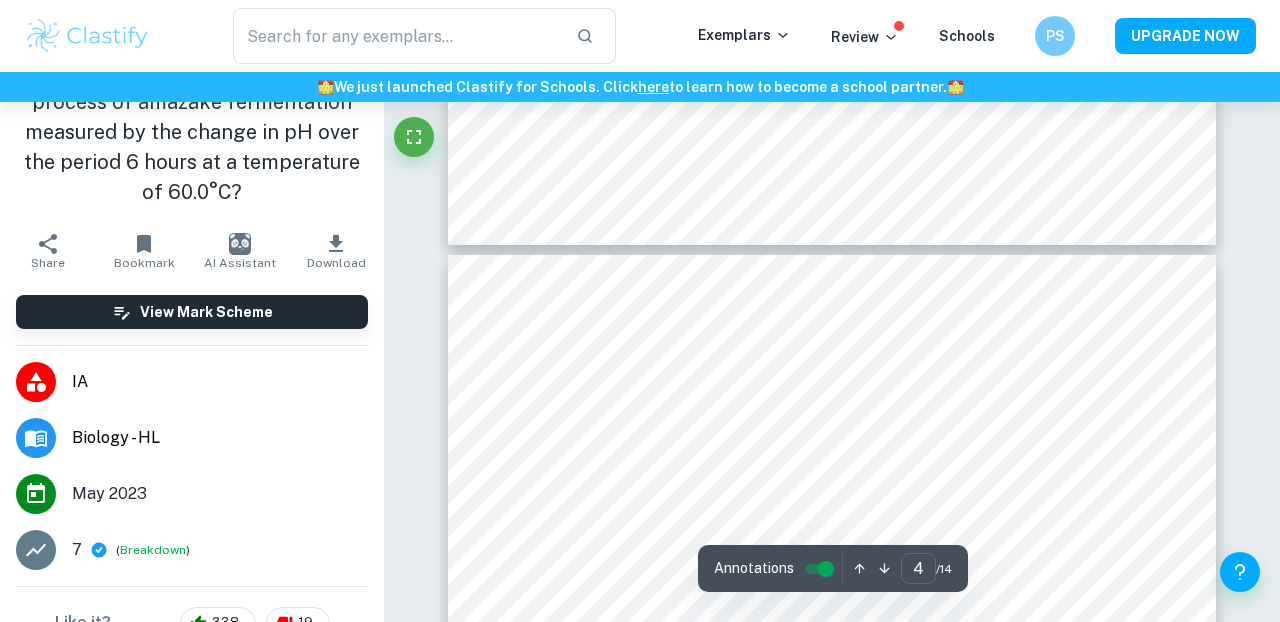 type on "3" 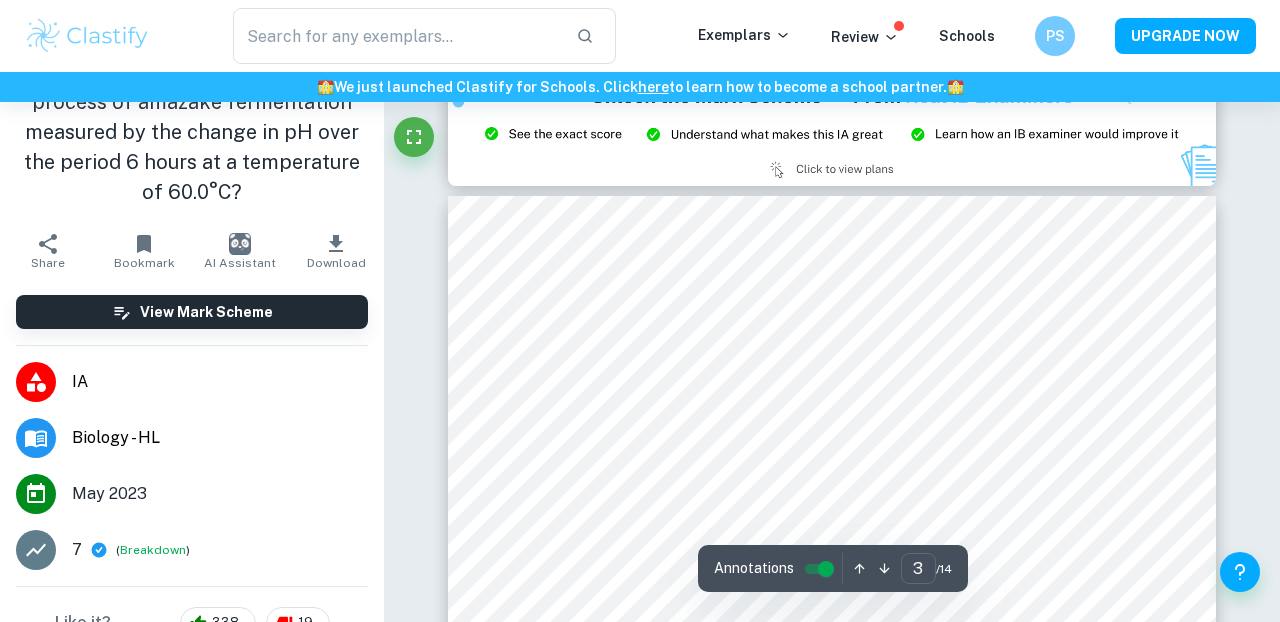 scroll, scrollTop: 2110, scrollLeft: 0, axis: vertical 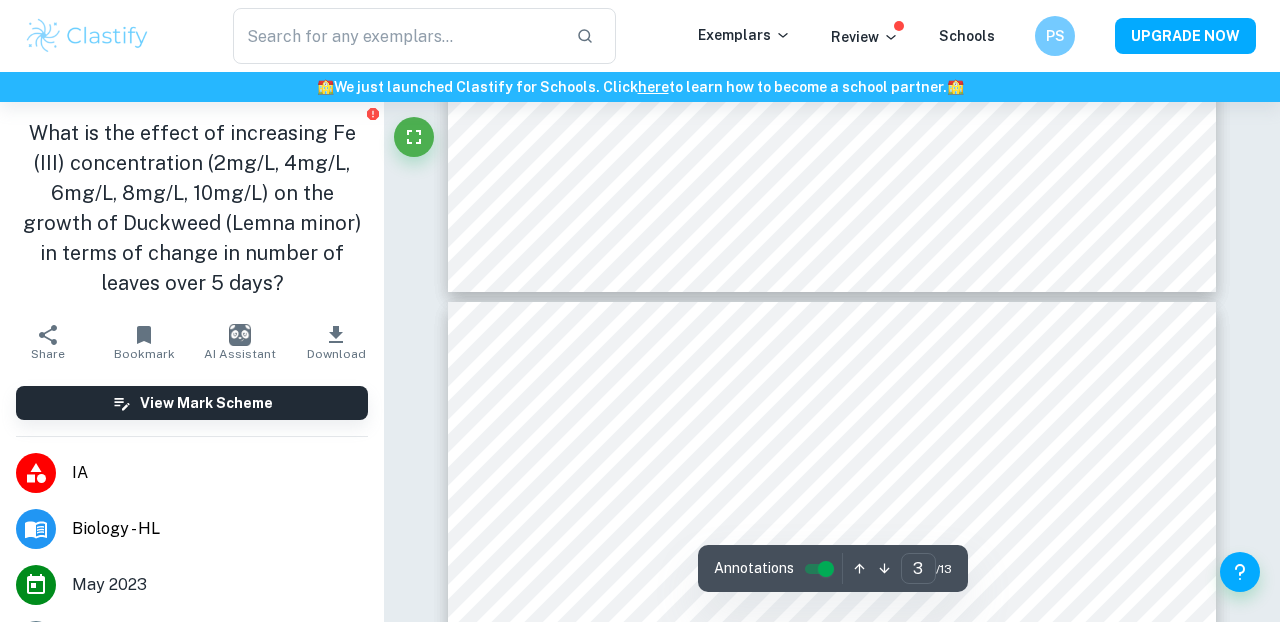 type on "4" 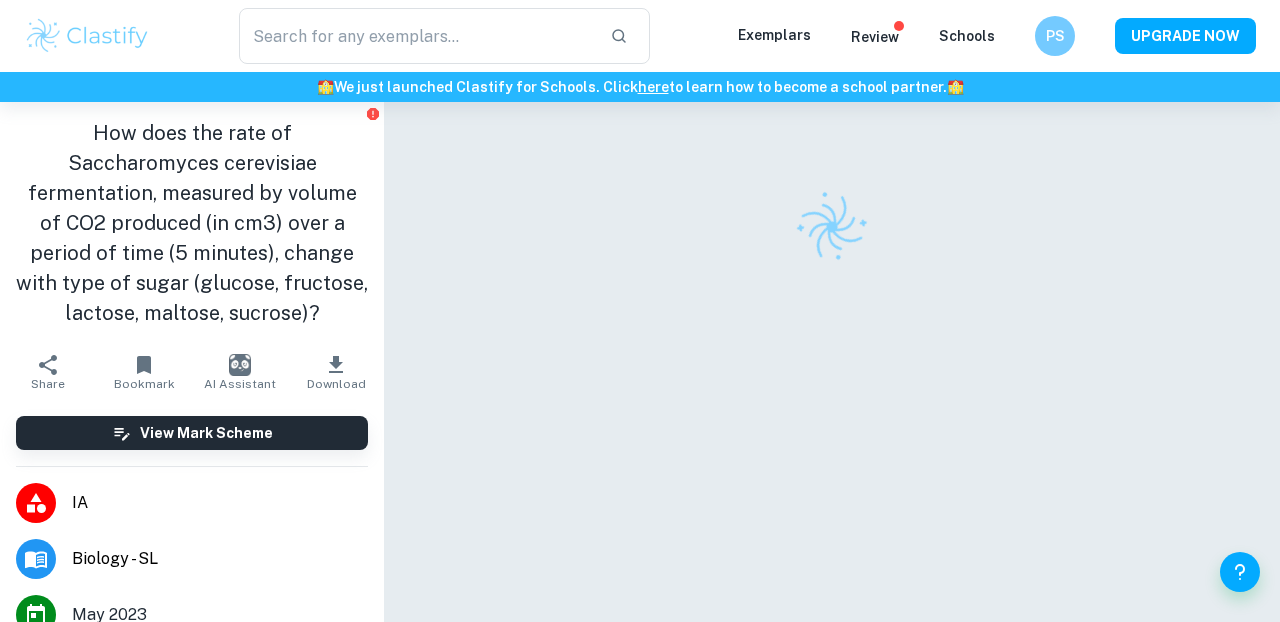 scroll, scrollTop: 0, scrollLeft: 0, axis: both 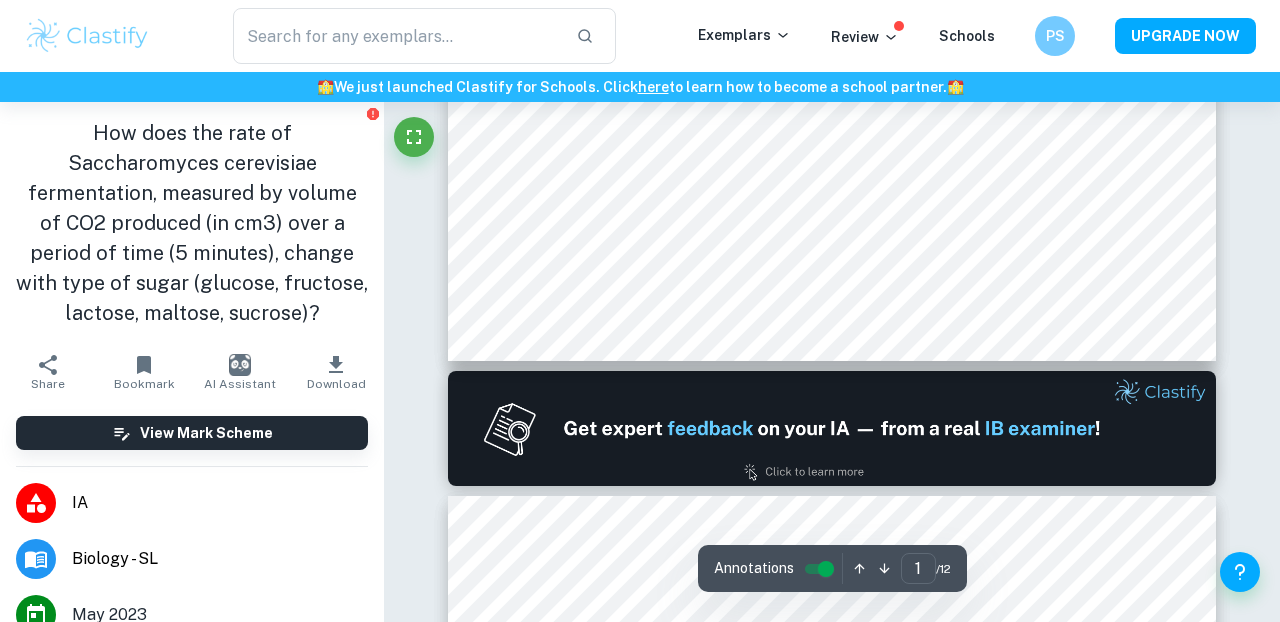 type on "2" 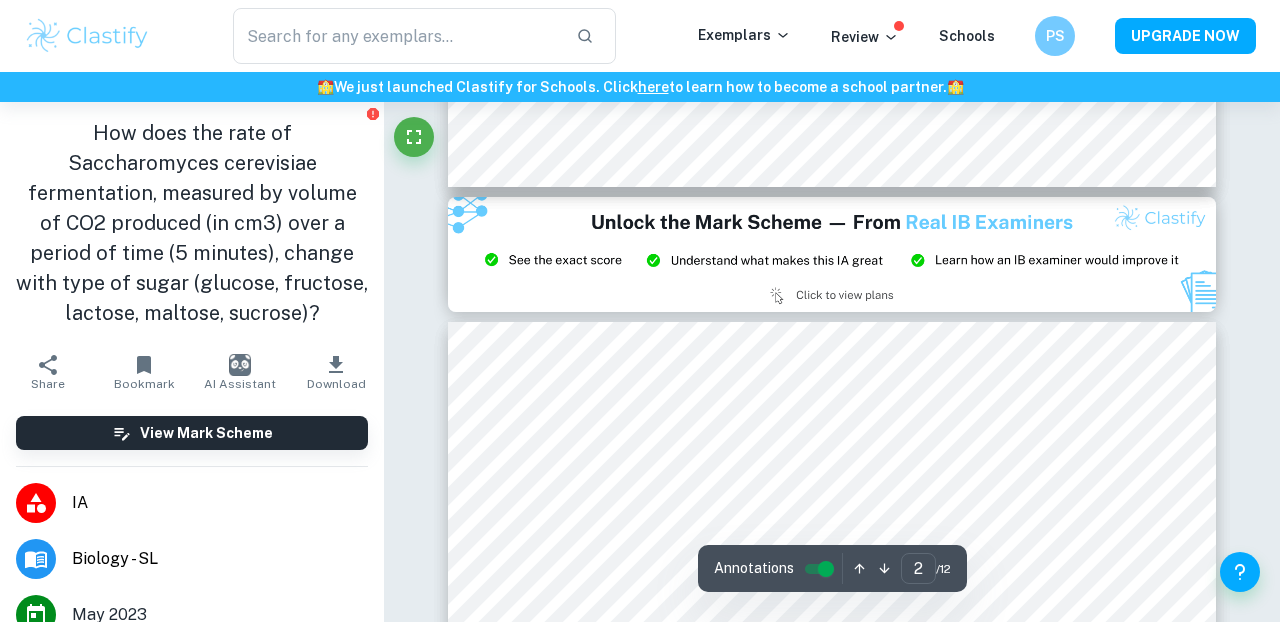 scroll, scrollTop: 2248, scrollLeft: 0, axis: vertical 